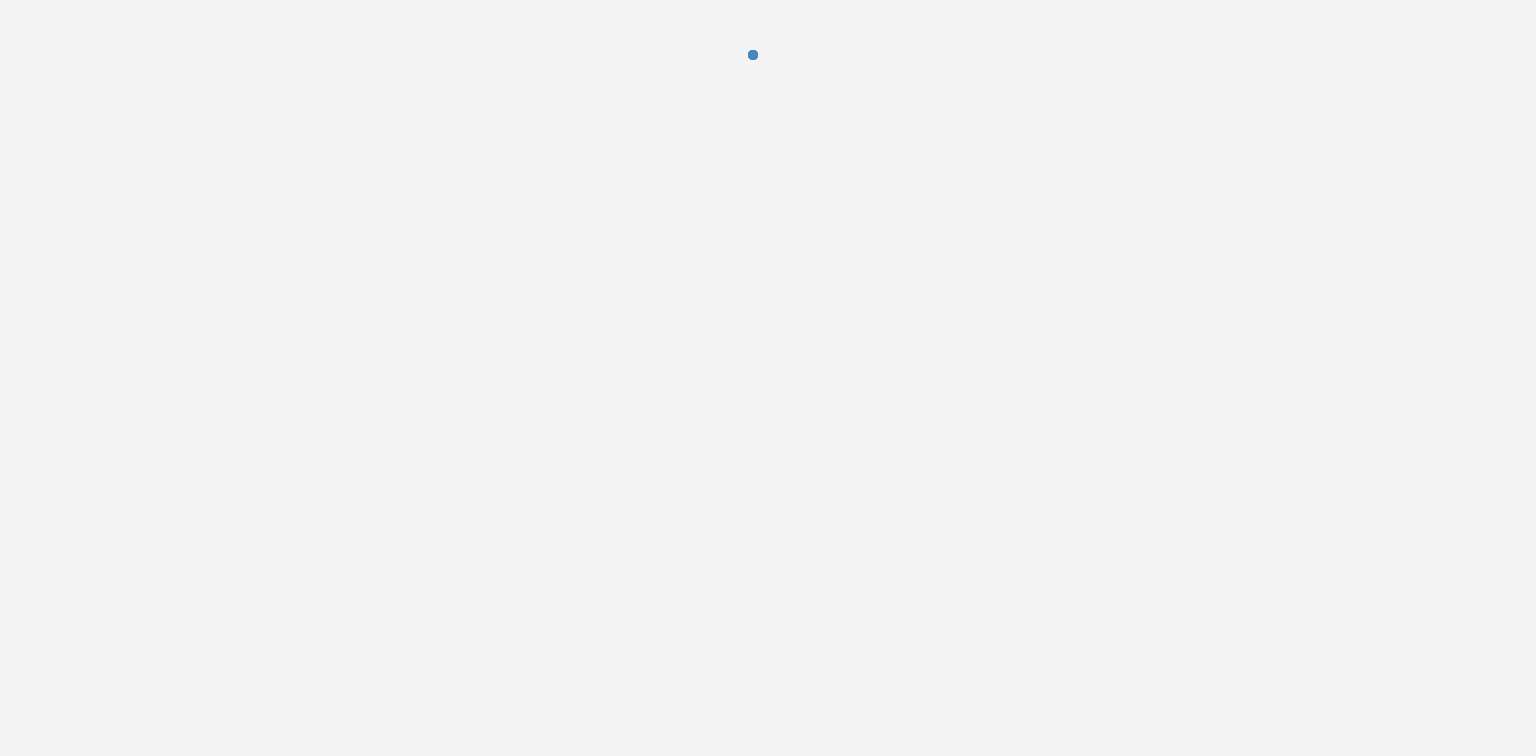 scroll, scrollTop: 0, scrollLeft: 0, axis: both 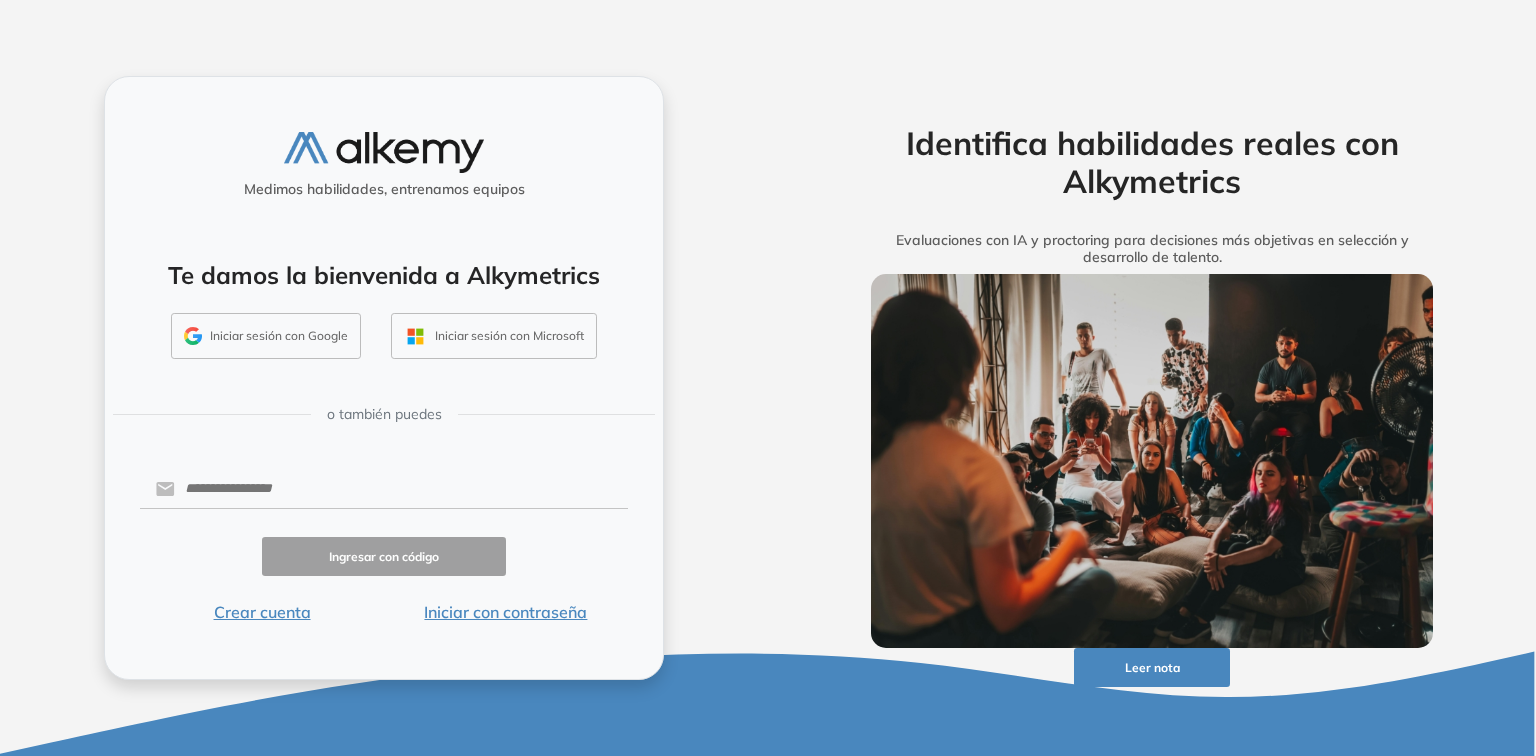 click on "Iniciar sesión con Google" at bounding box center [266, 336] 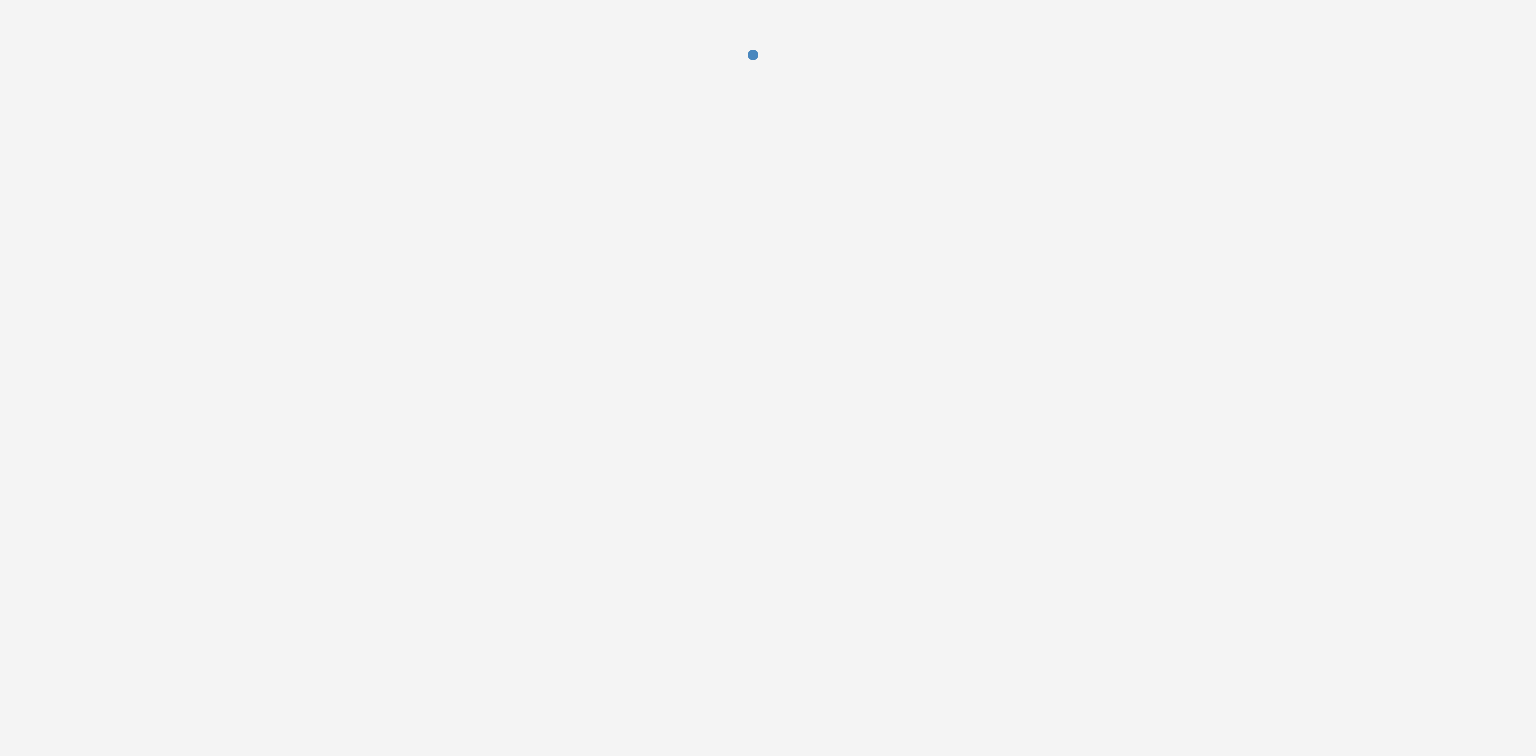scroll, scrollTop: 0, scrollLeft: 0, axis: both 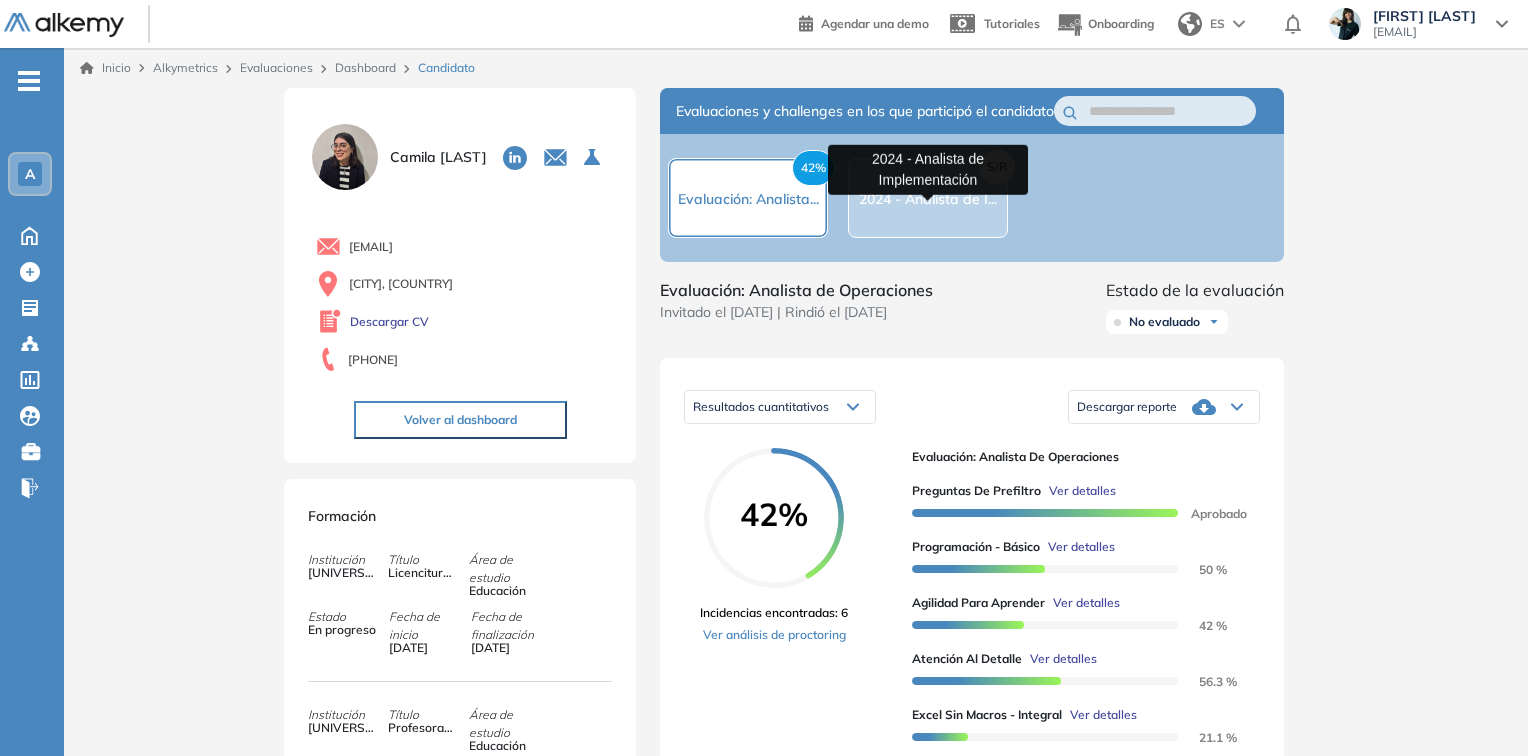 click on "2024 - Analista de I..." at bounding box center [928, 199] 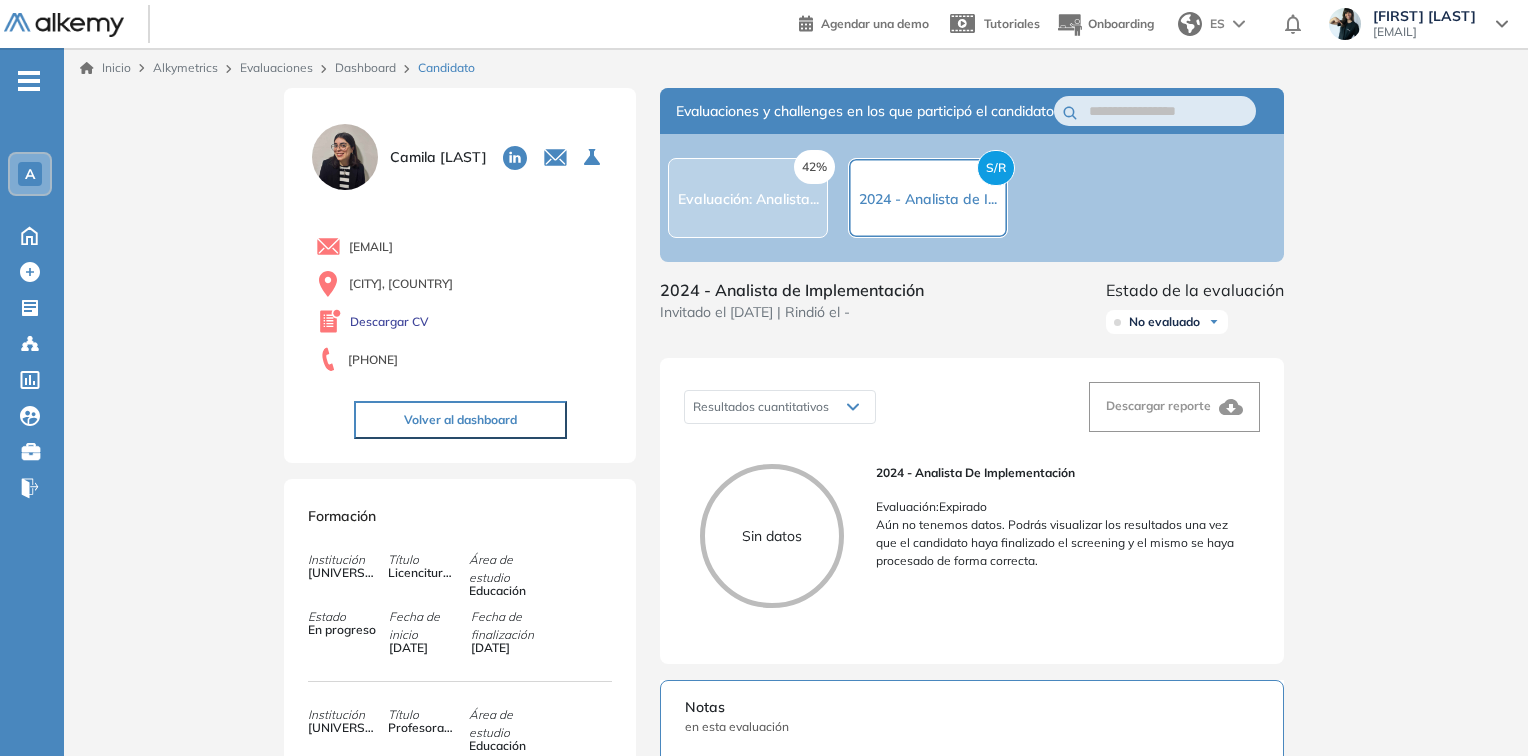 click on "42% Evaluación: Analista..." at bounding box center [748, 198] 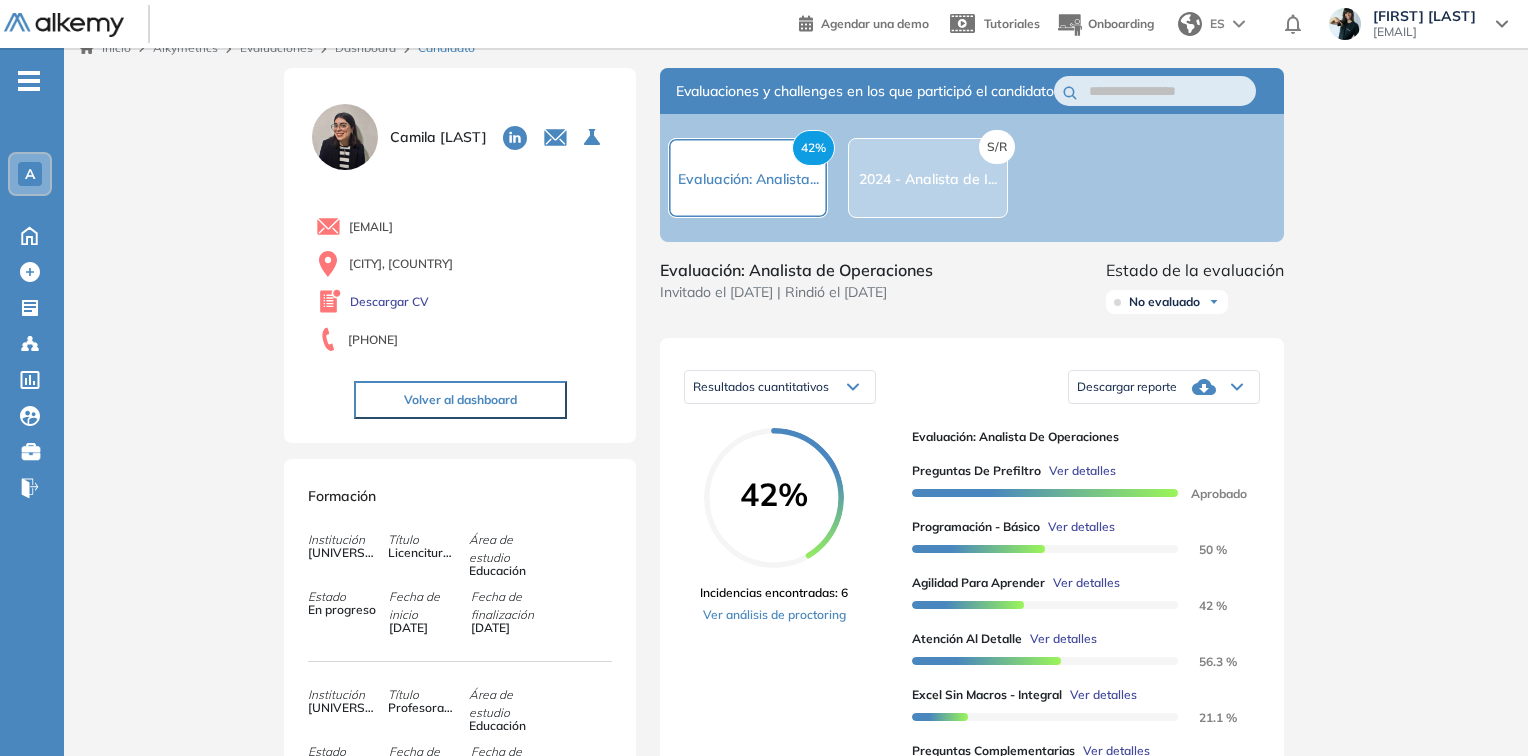 scroll, scrollTop: 0, scrollLeft: 0, axis: both 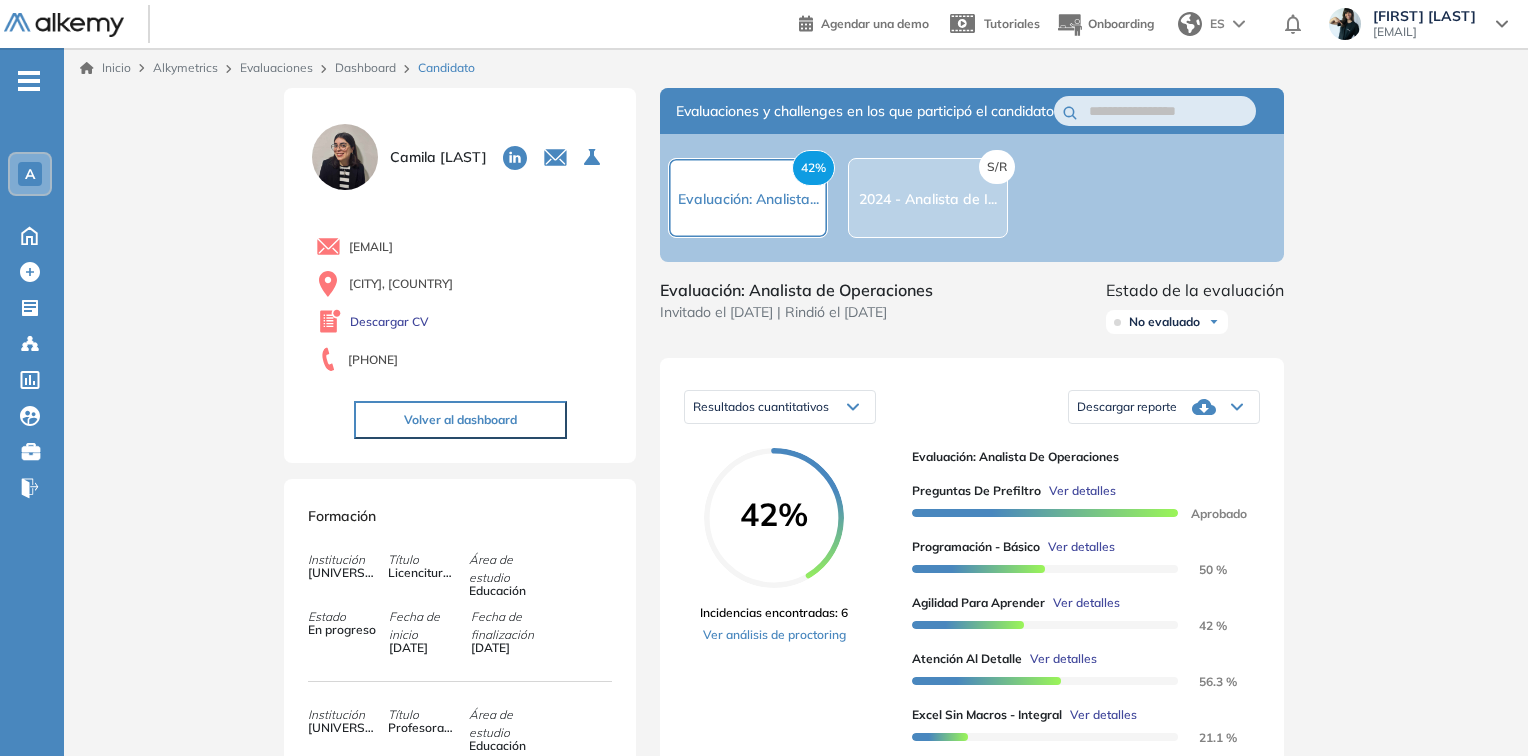 click on "Dashboard" at bounding box center [365, 67] 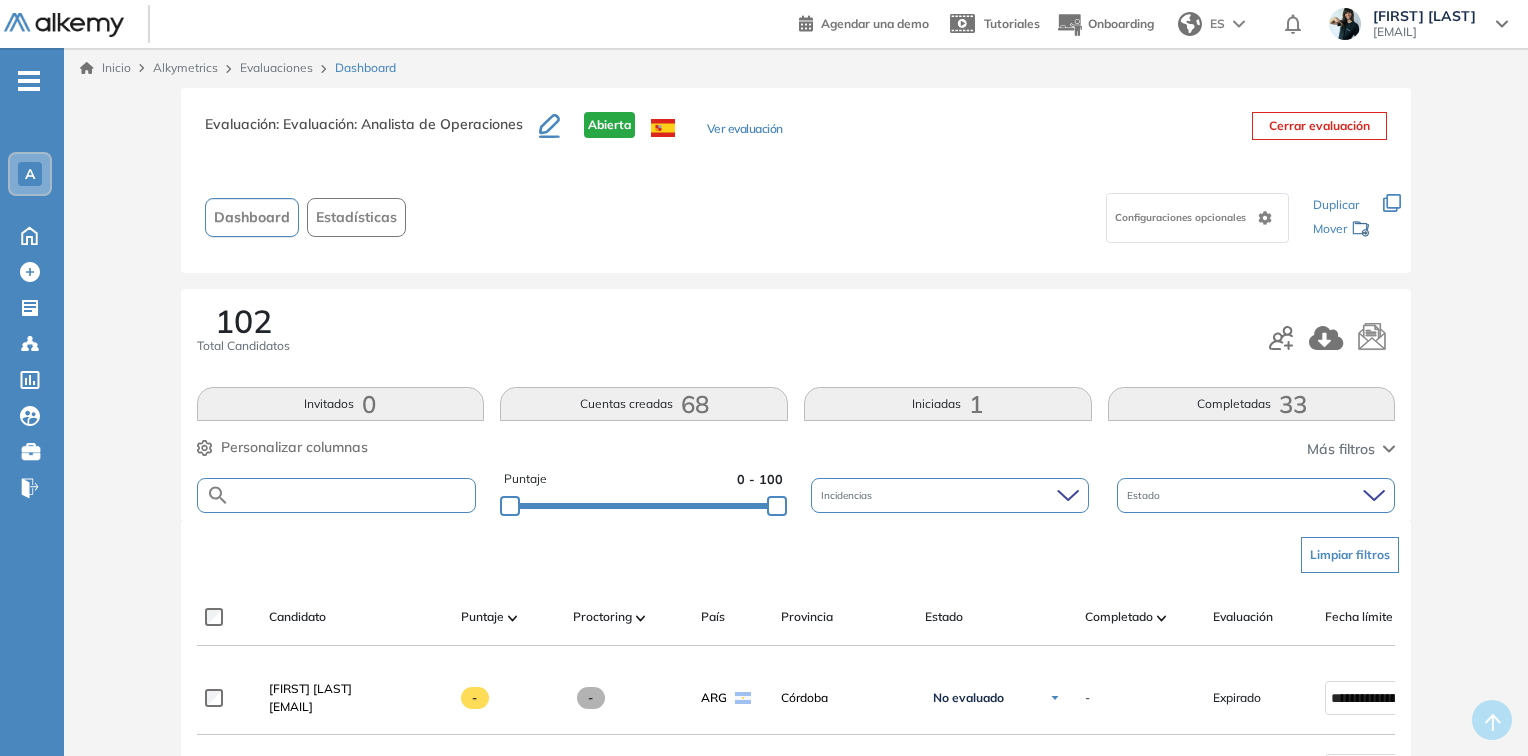 click at bounding box center [353, 495] 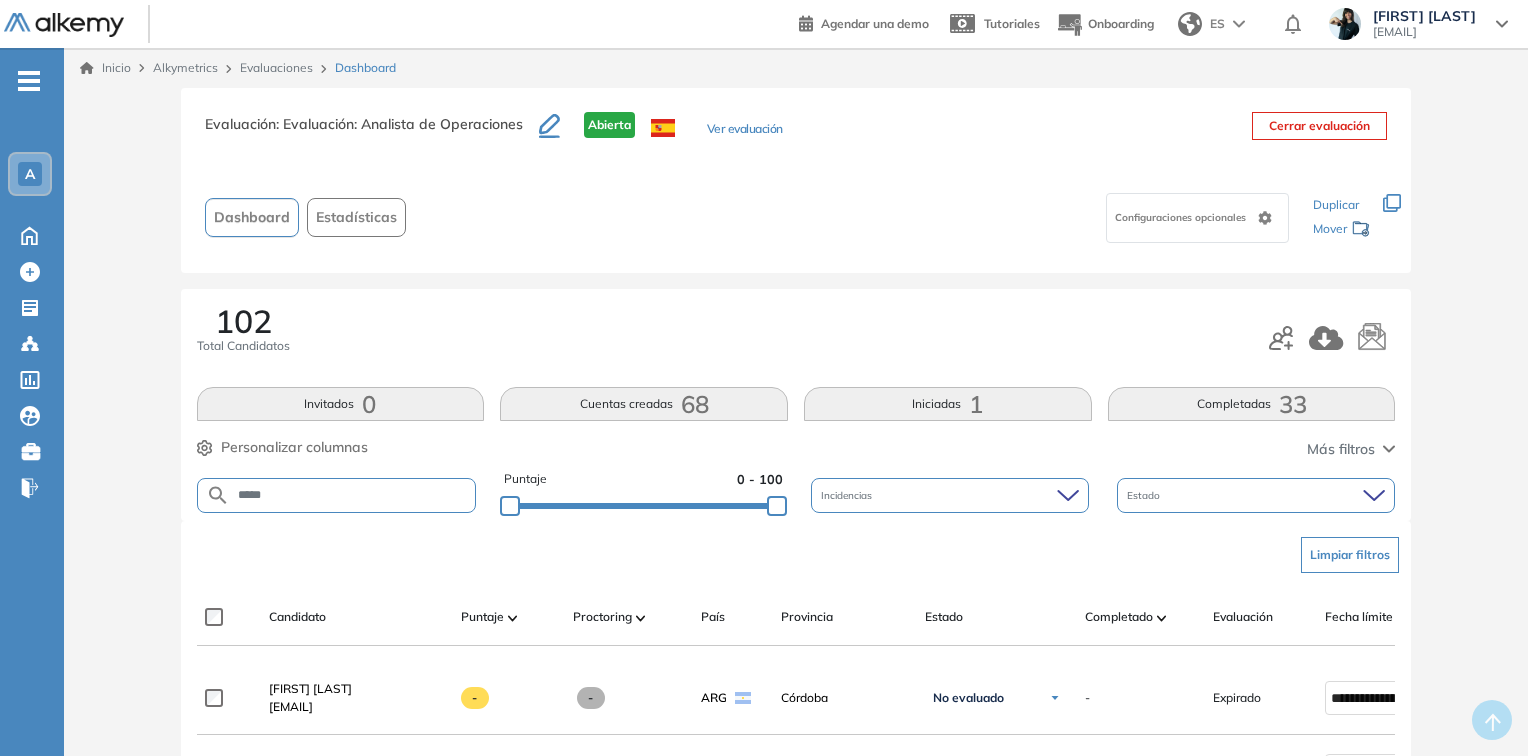 type on "*****" 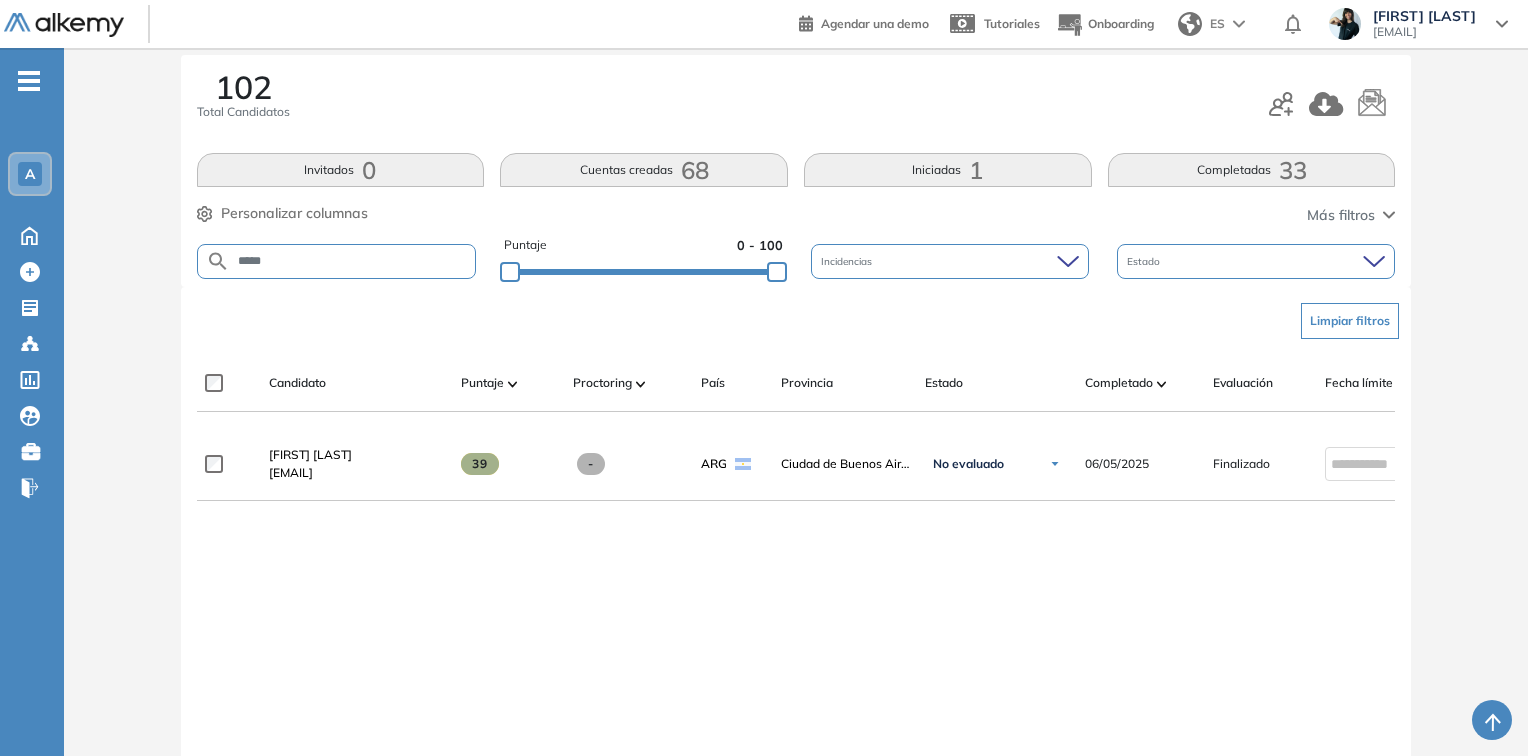 scroll, scrollTop: 225, scrollLeft: 0, axis: vertical 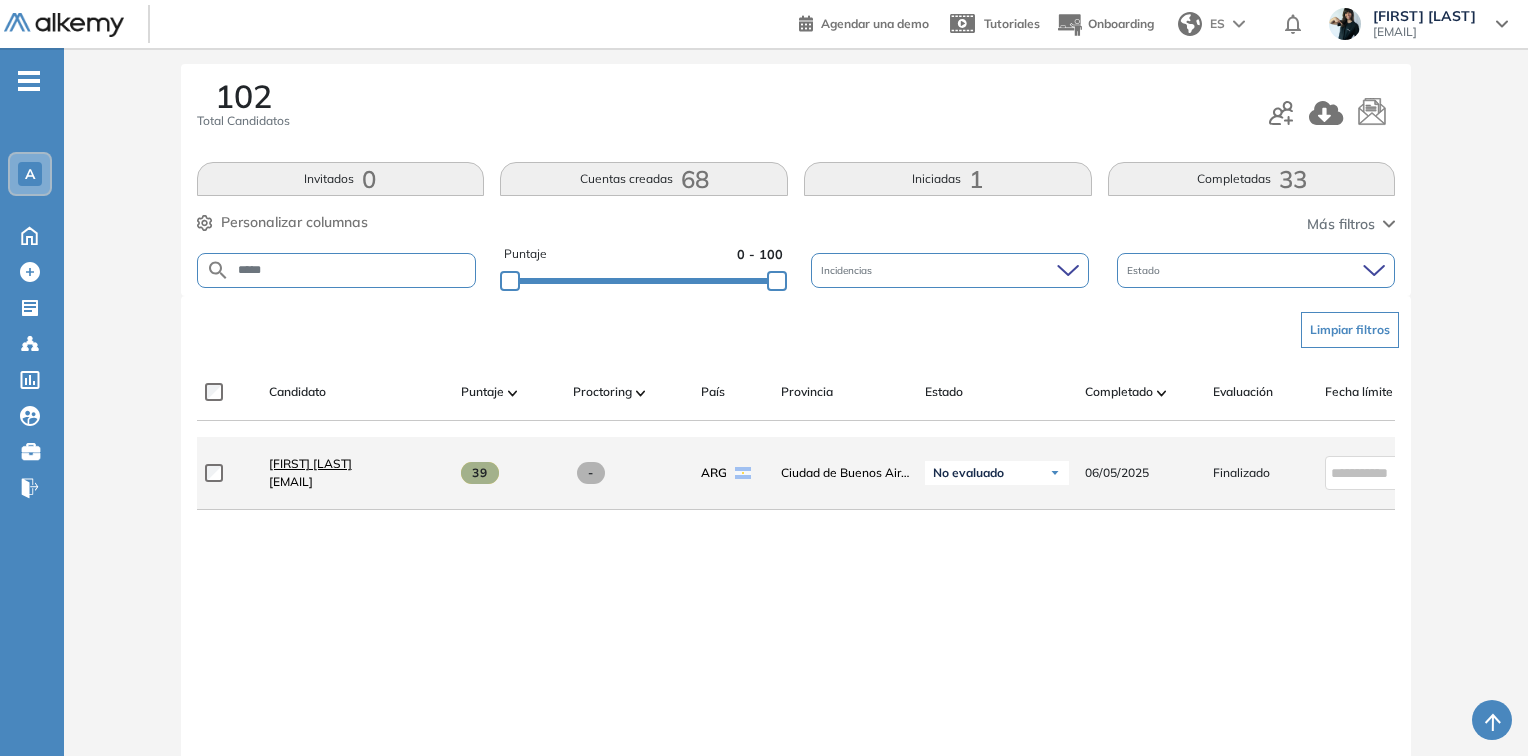 click on "[FIRST] [LAST]" at bounding box center (310, 463) 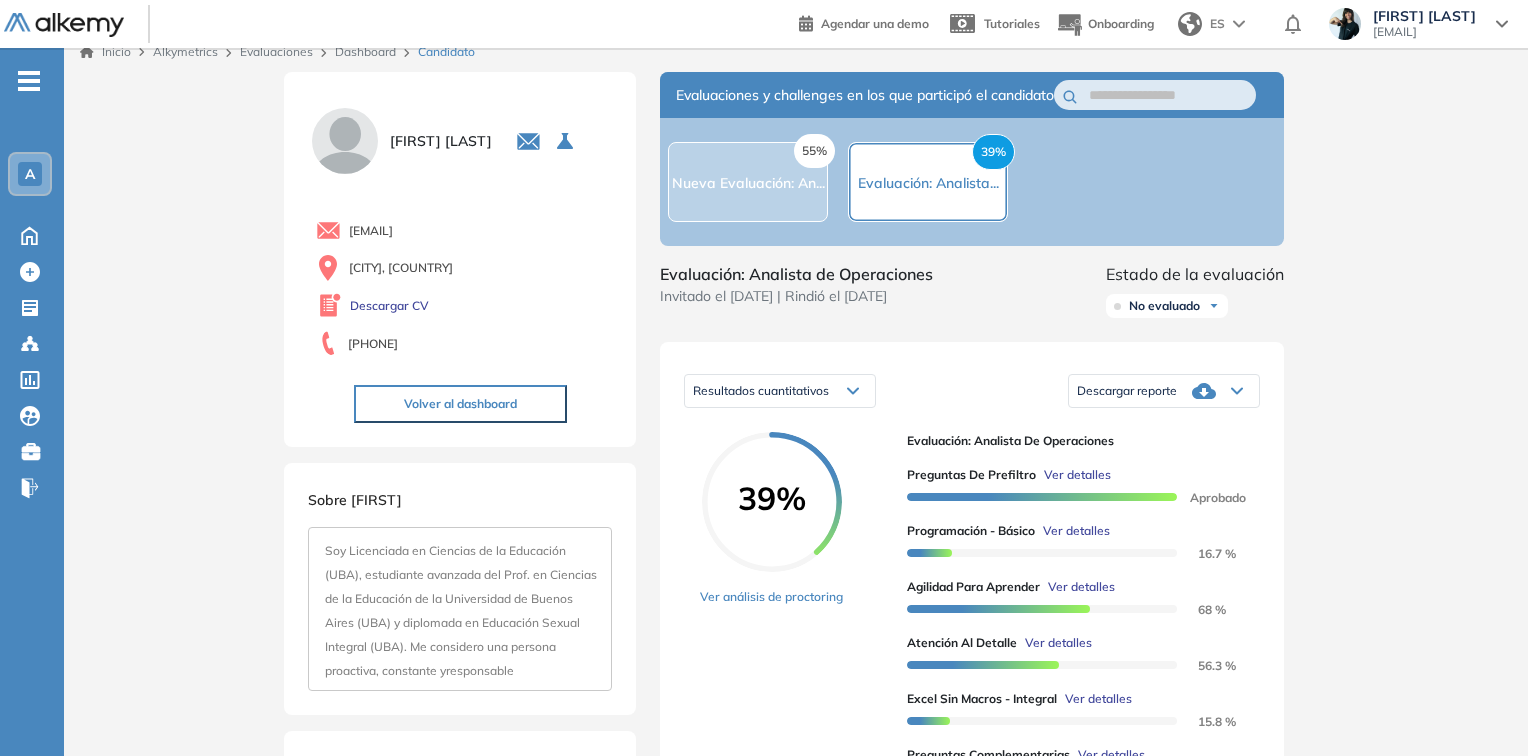 scroll, scrollTop: 0, scrollLeft: 0, axis: both 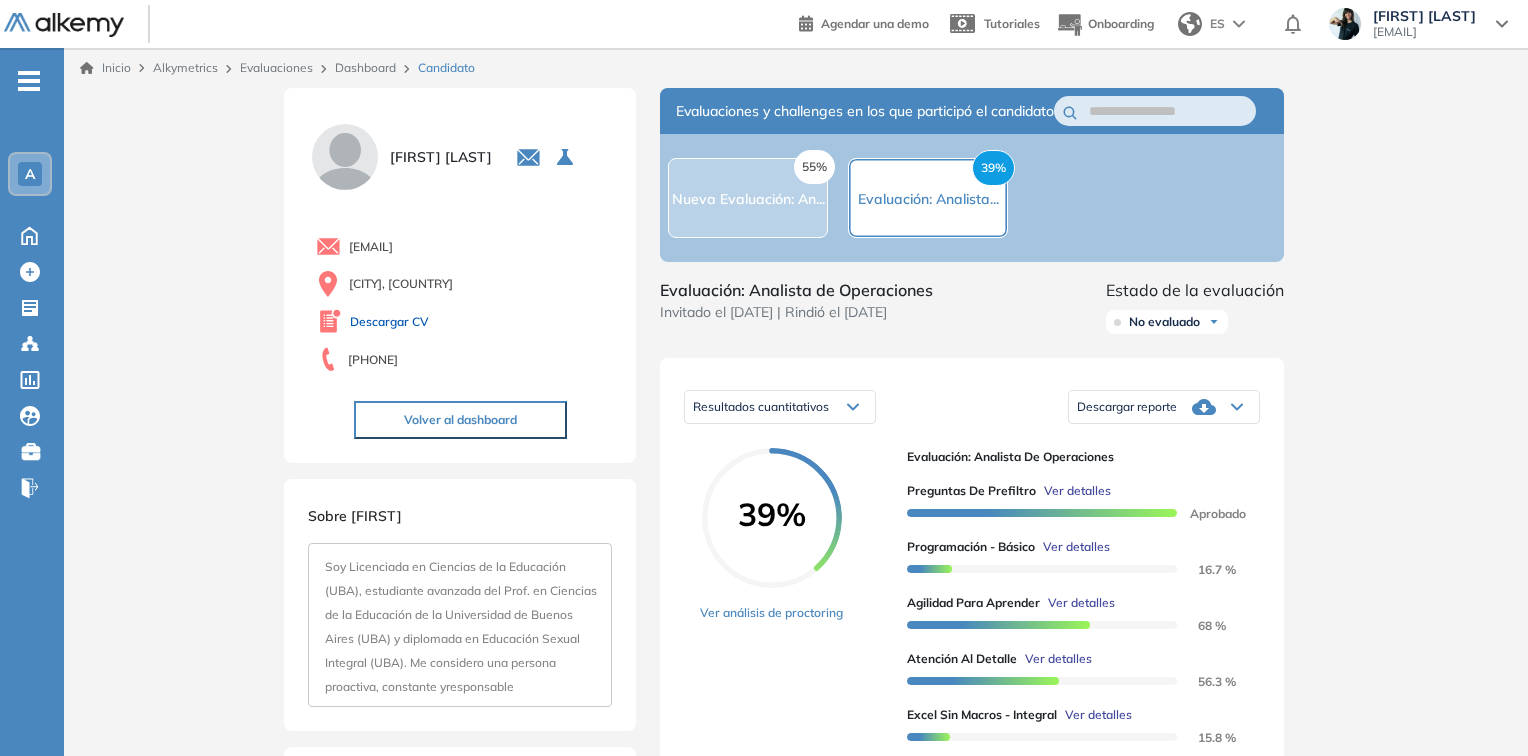 click on "Descargar CV" at bounding box center (389, 322) 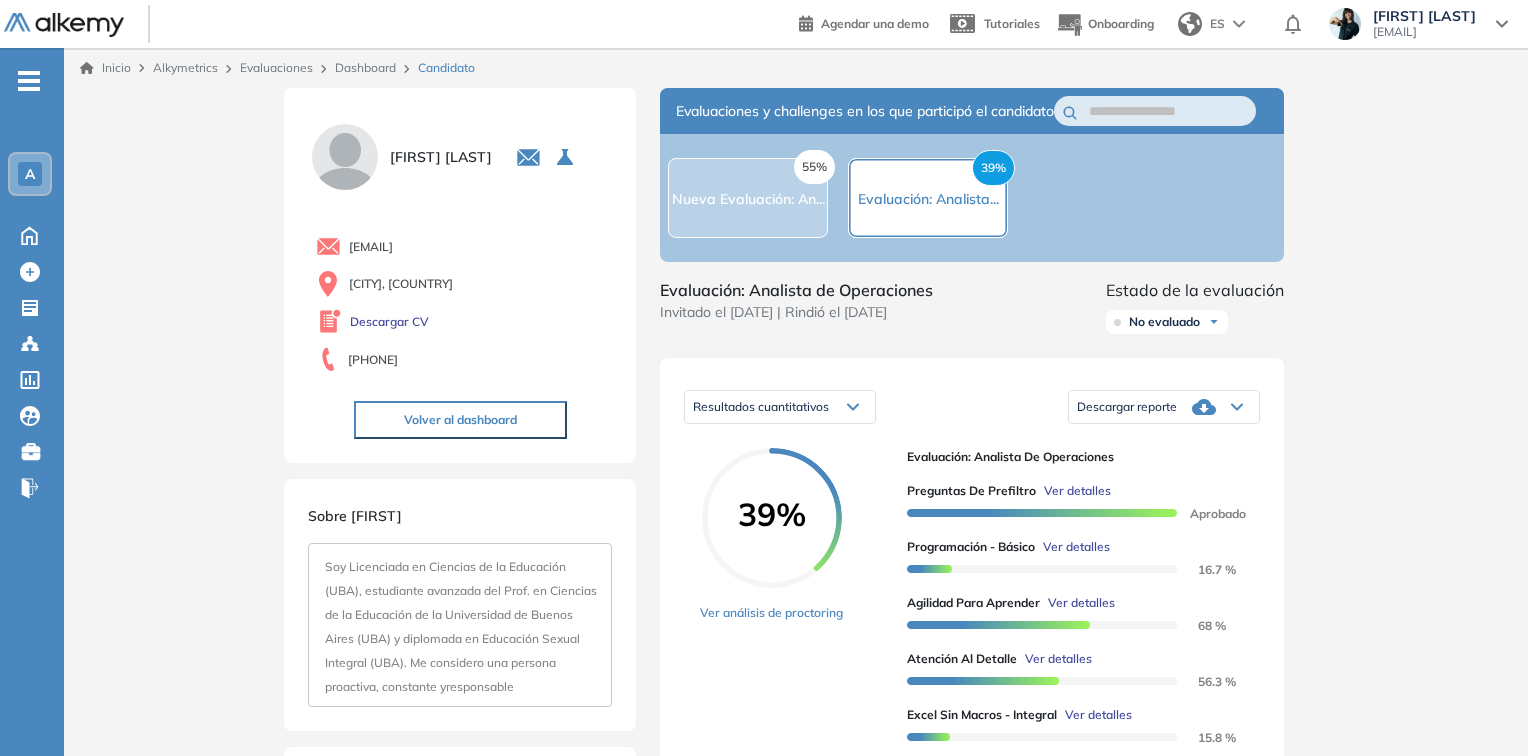 click on "Dashboard" at bounding box center (365, 67) 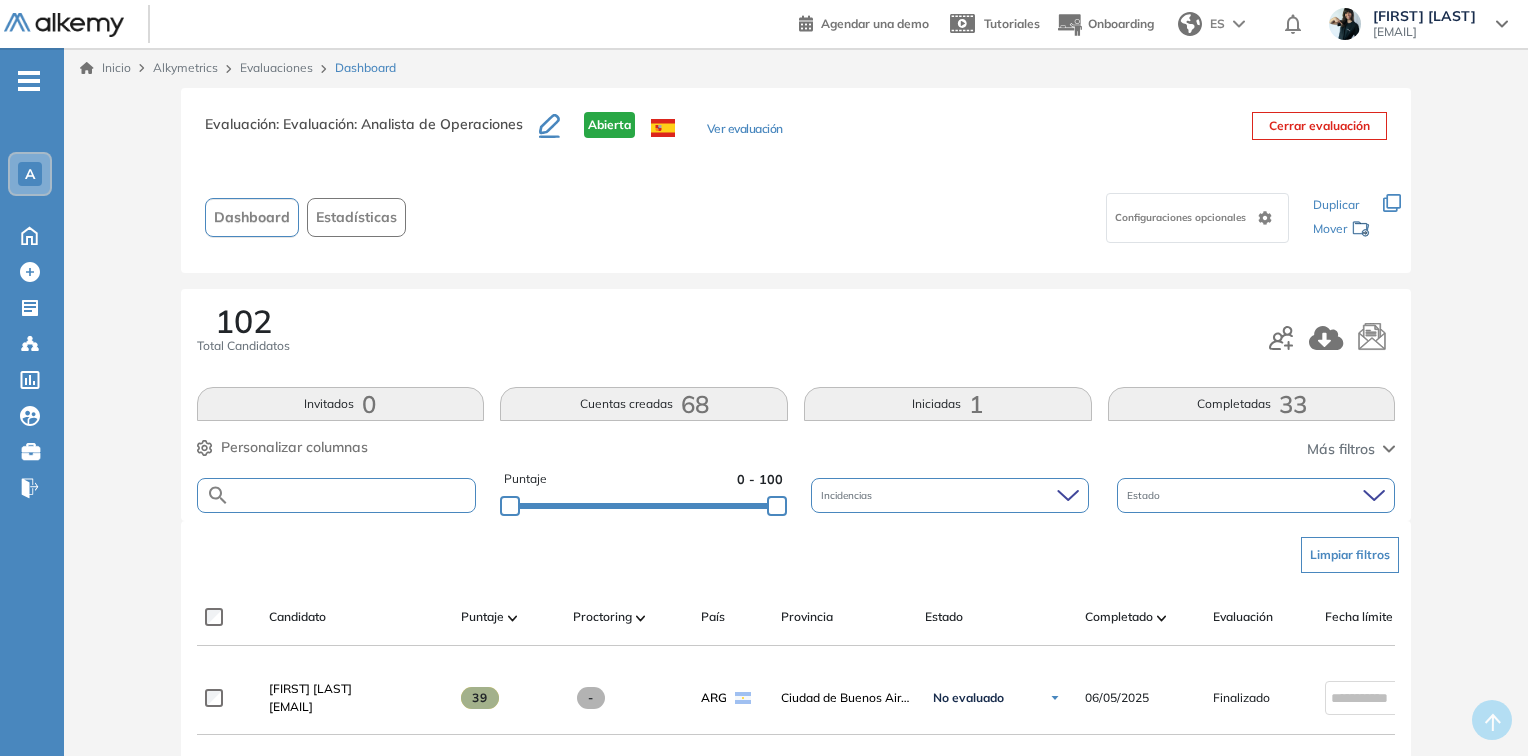 click at bounding box center (353, 495) 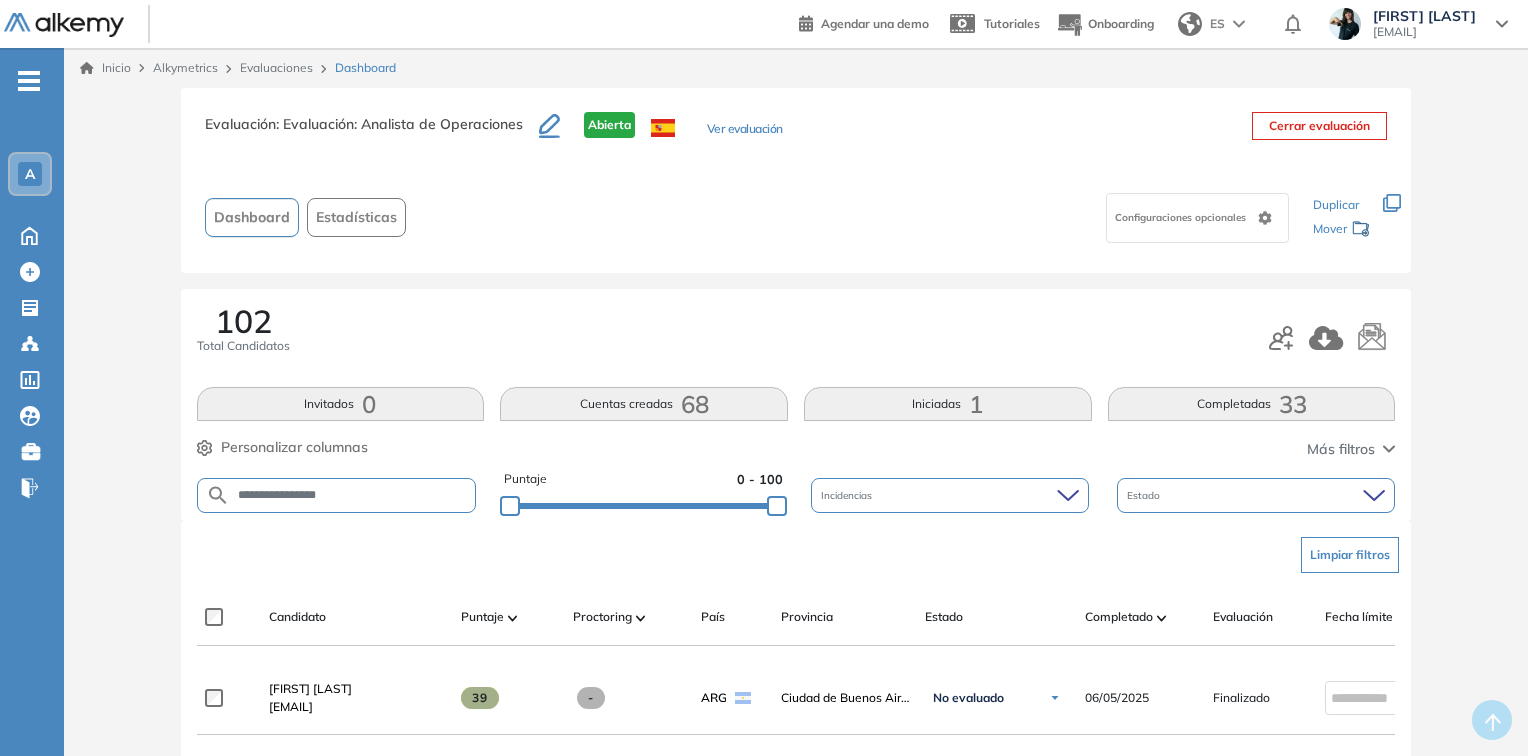 type on "**********" 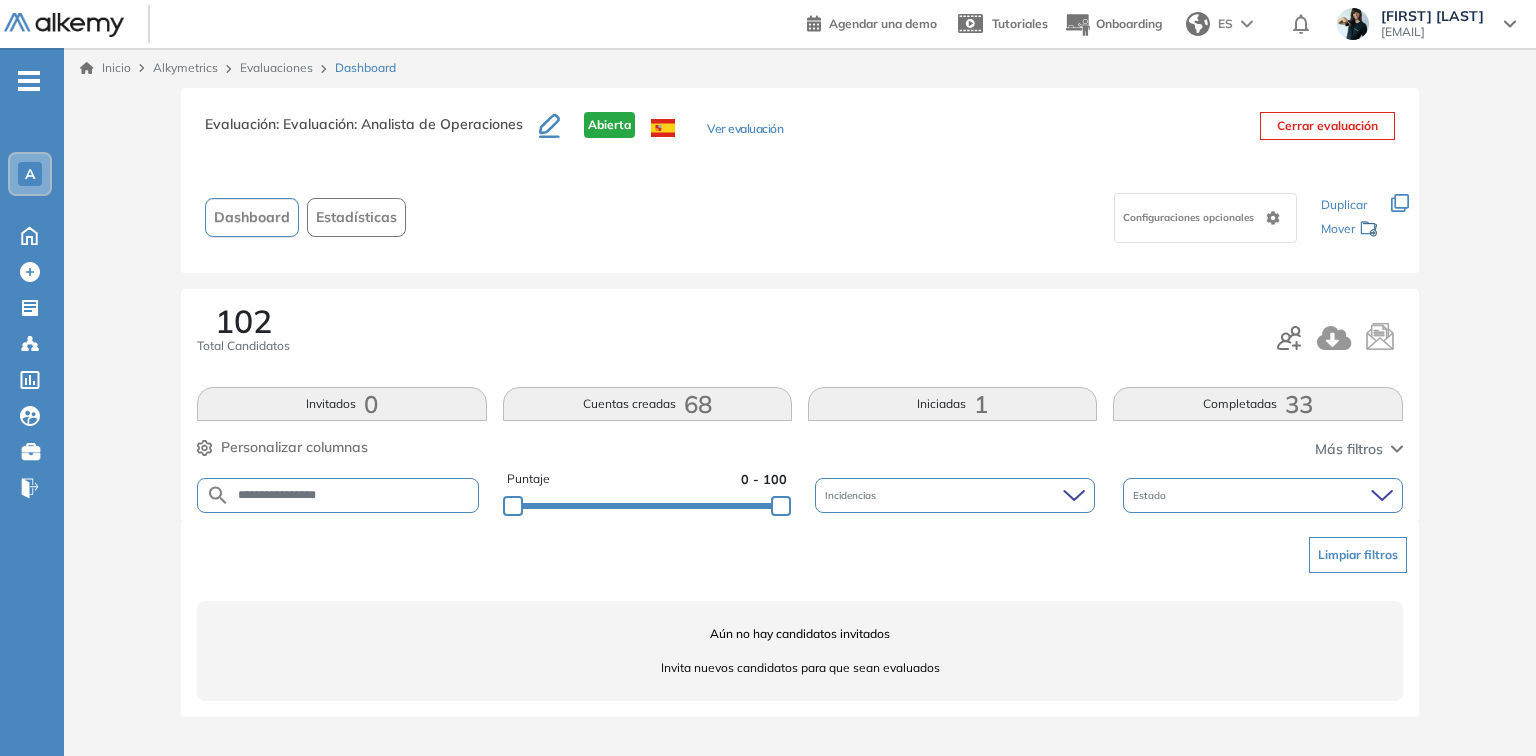 click on "Evaluaciones" at bounding box center [276, 67] 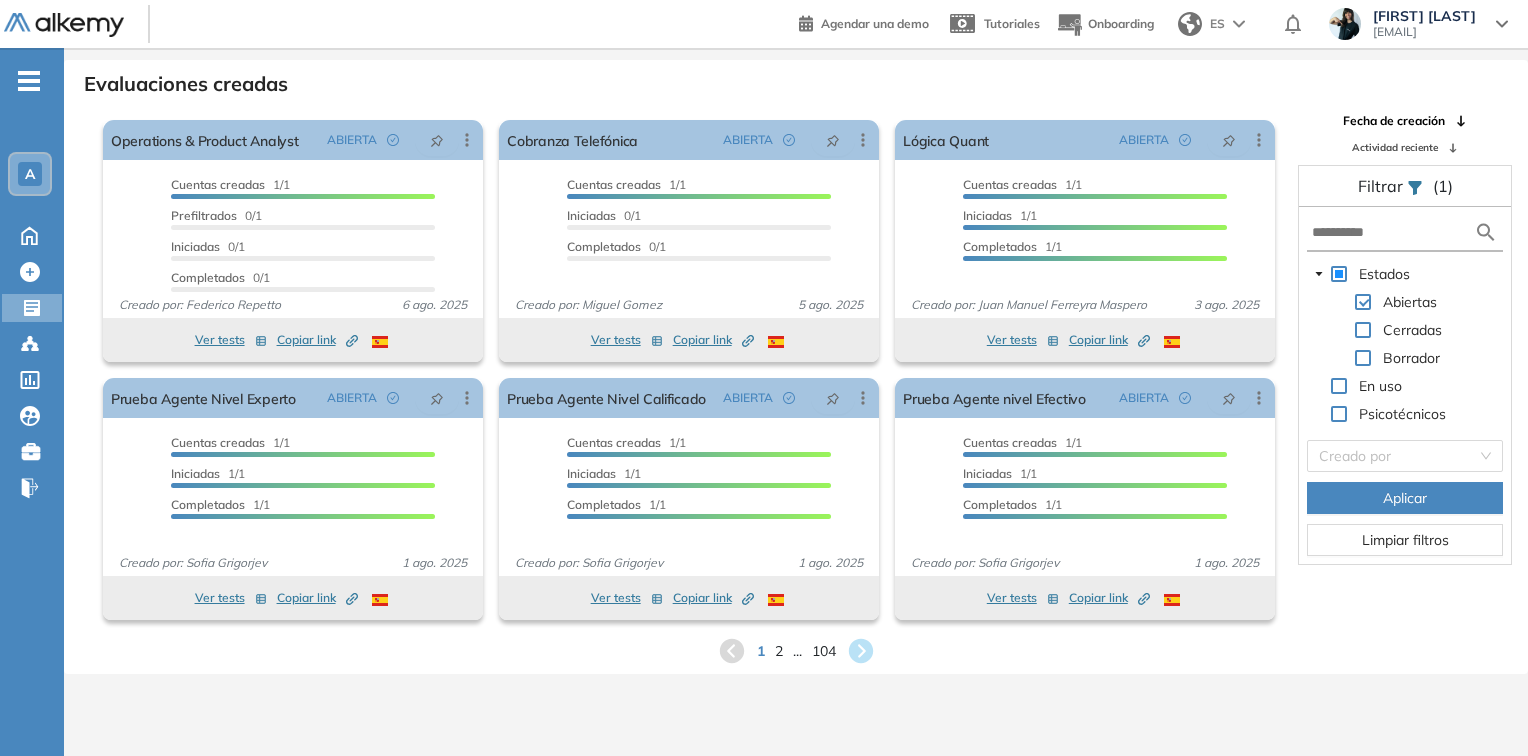 scroll, scrollTop: 0, scrollLeft: 0, axis: both 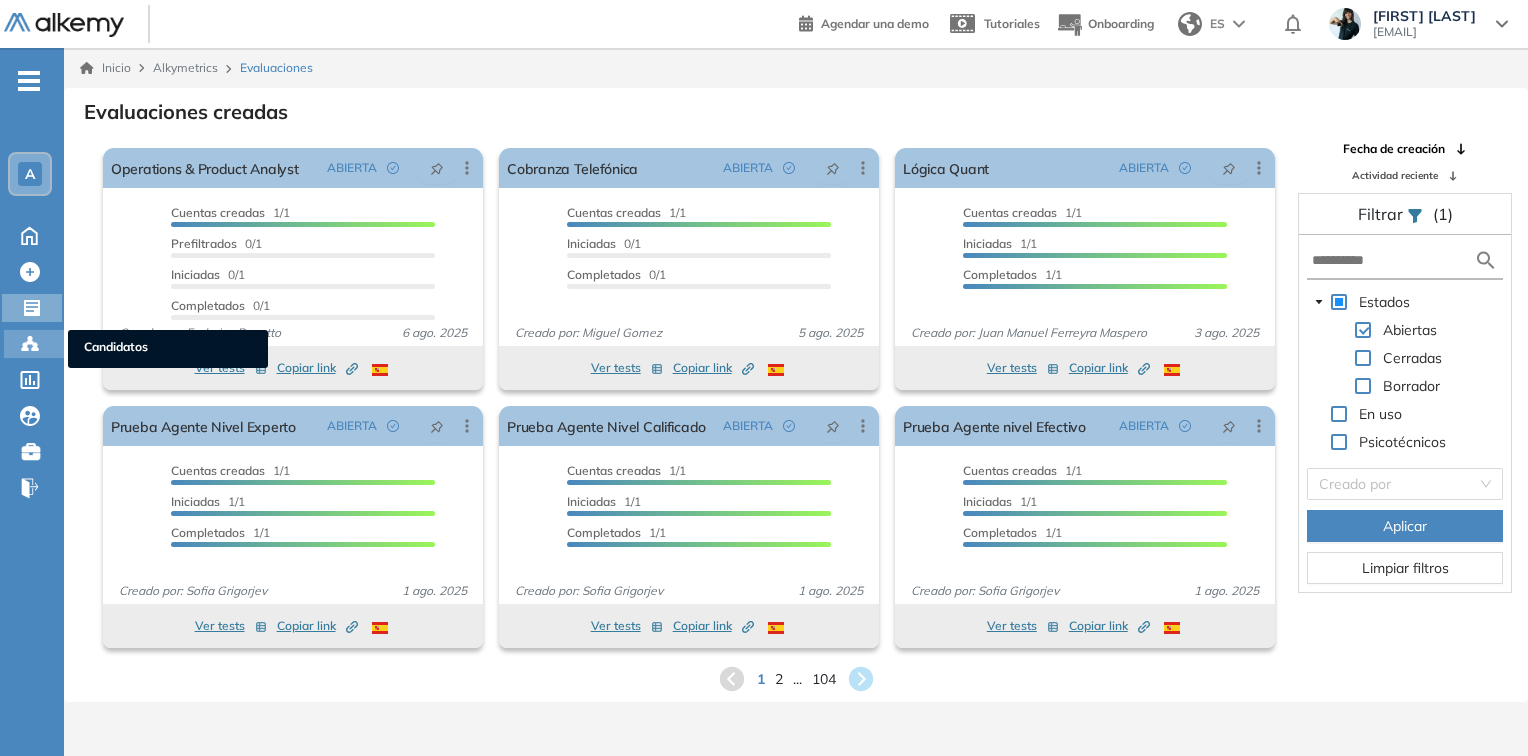 click 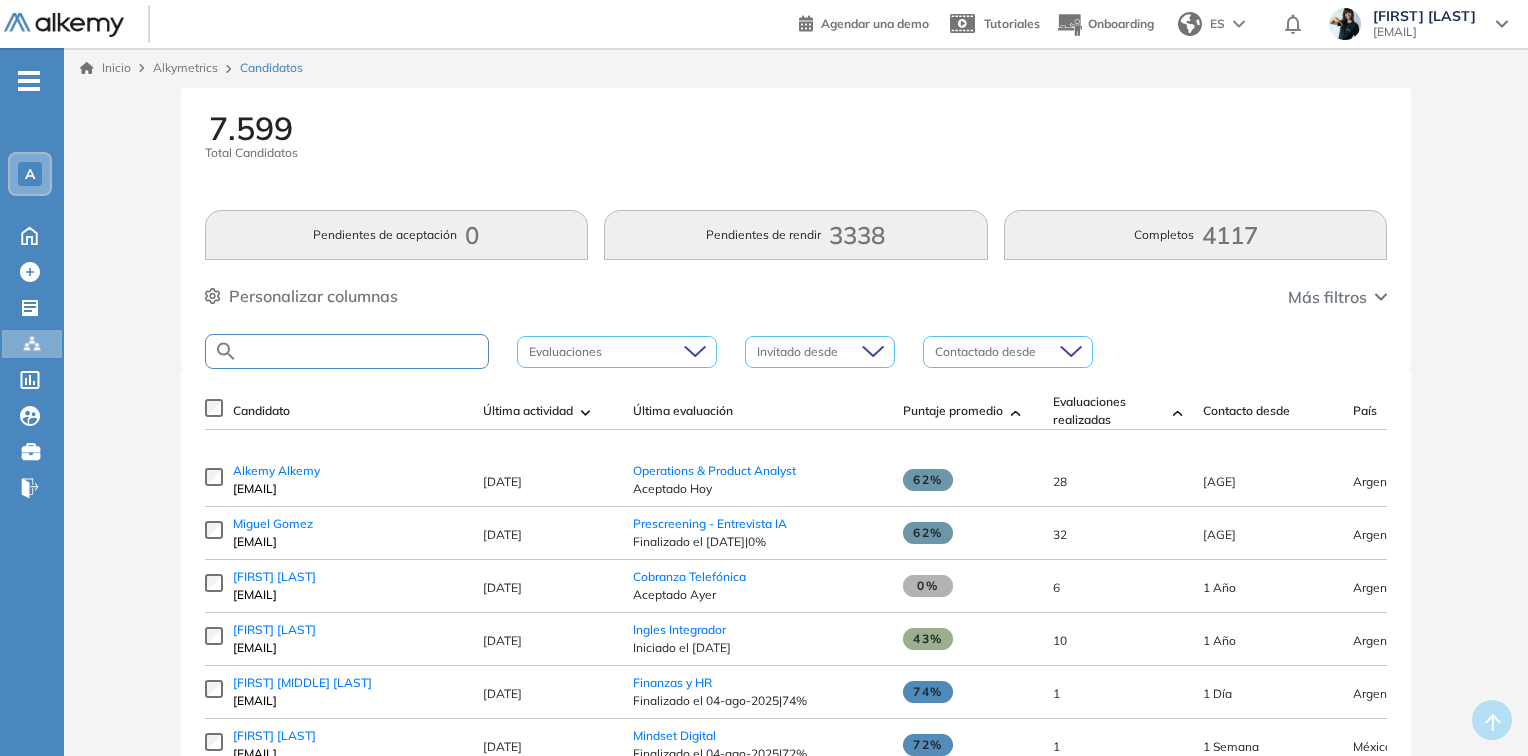 click at bounding box center (363, 351) 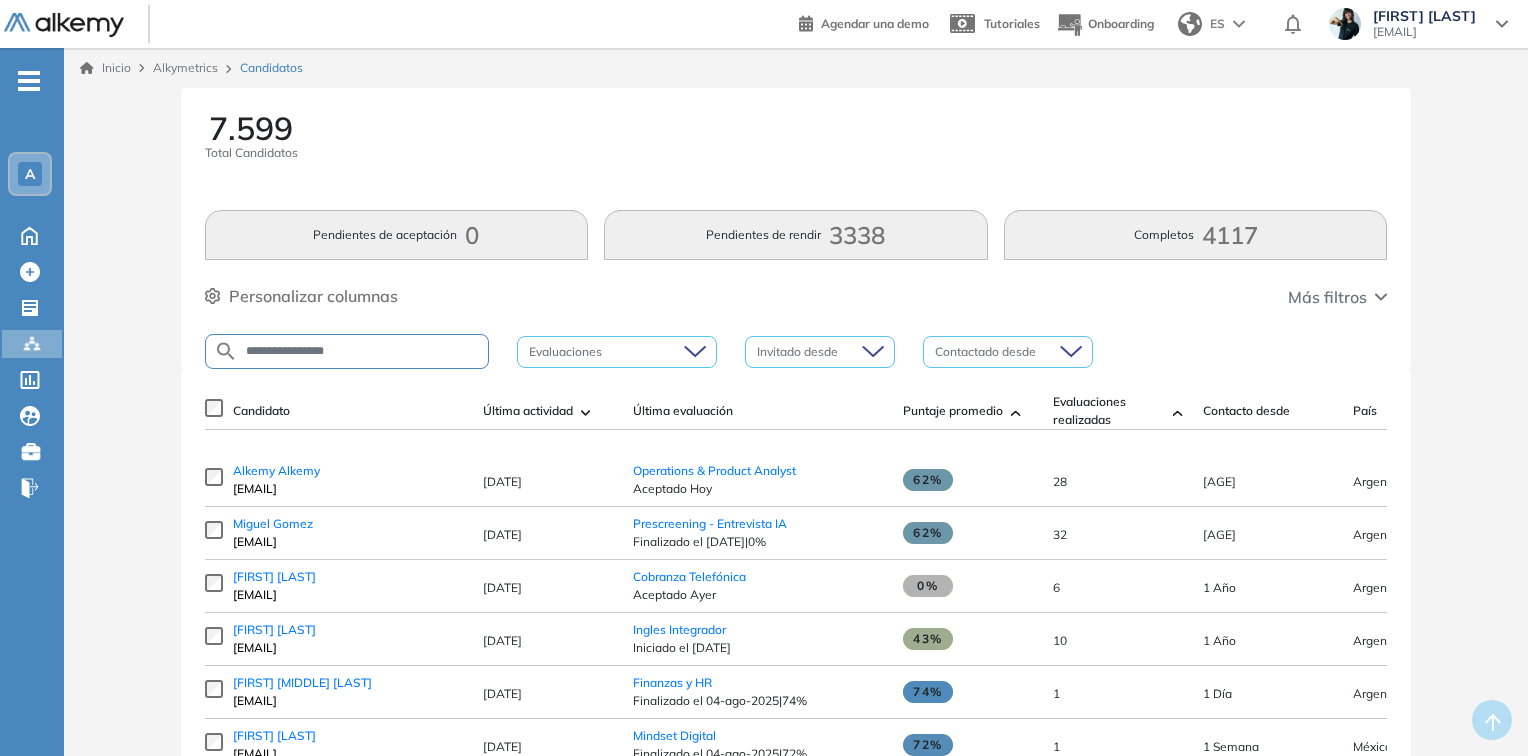 type on "**********" 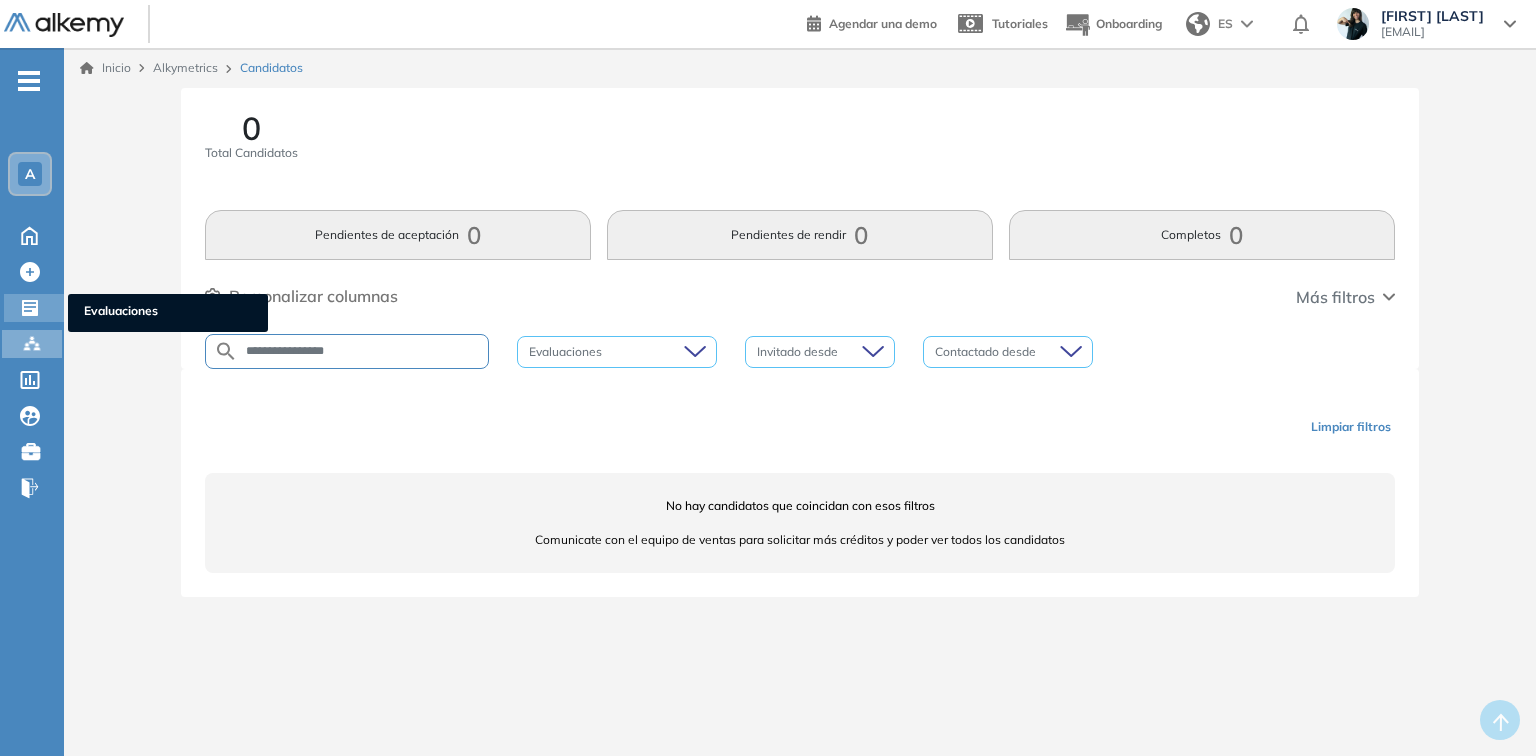 click at bounding box center (32, 306) 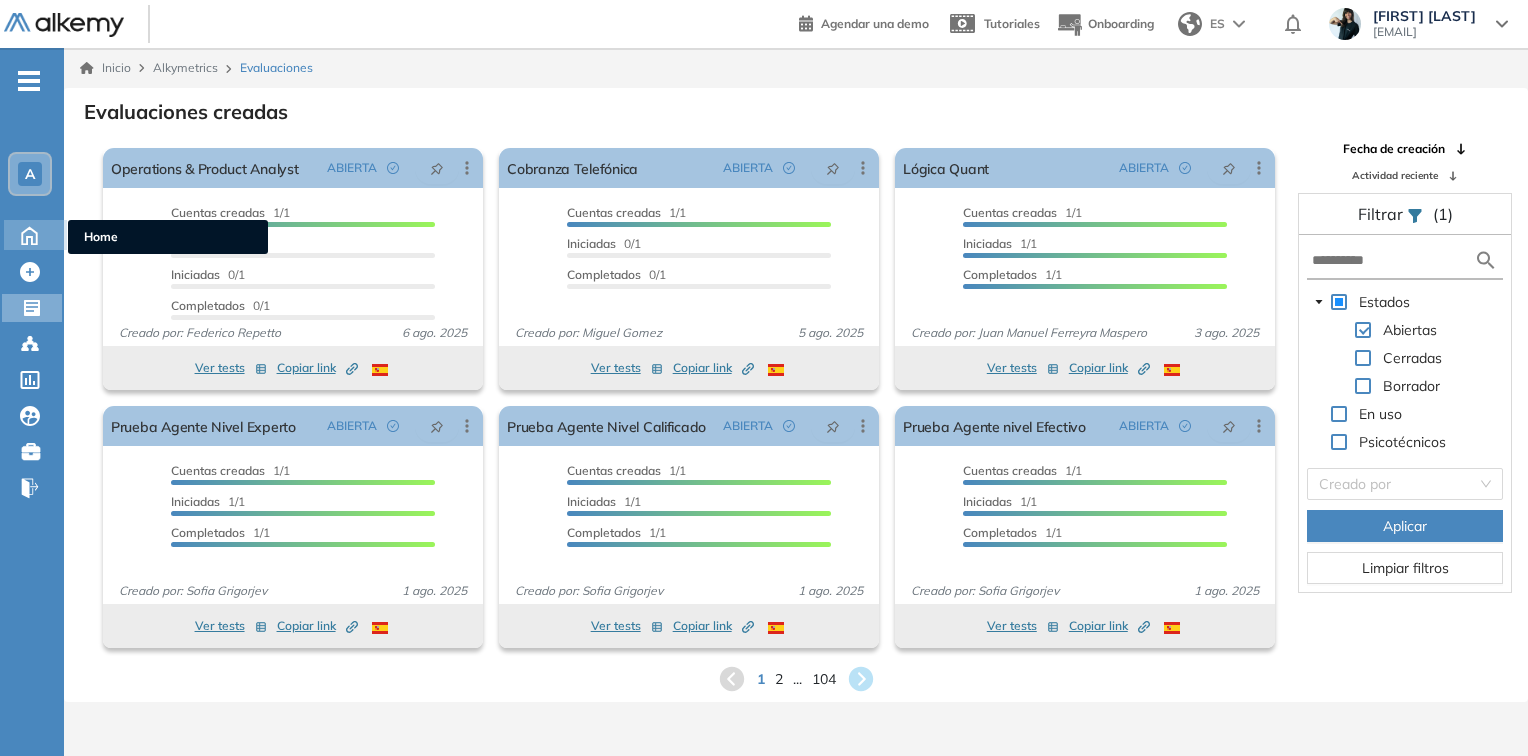 click 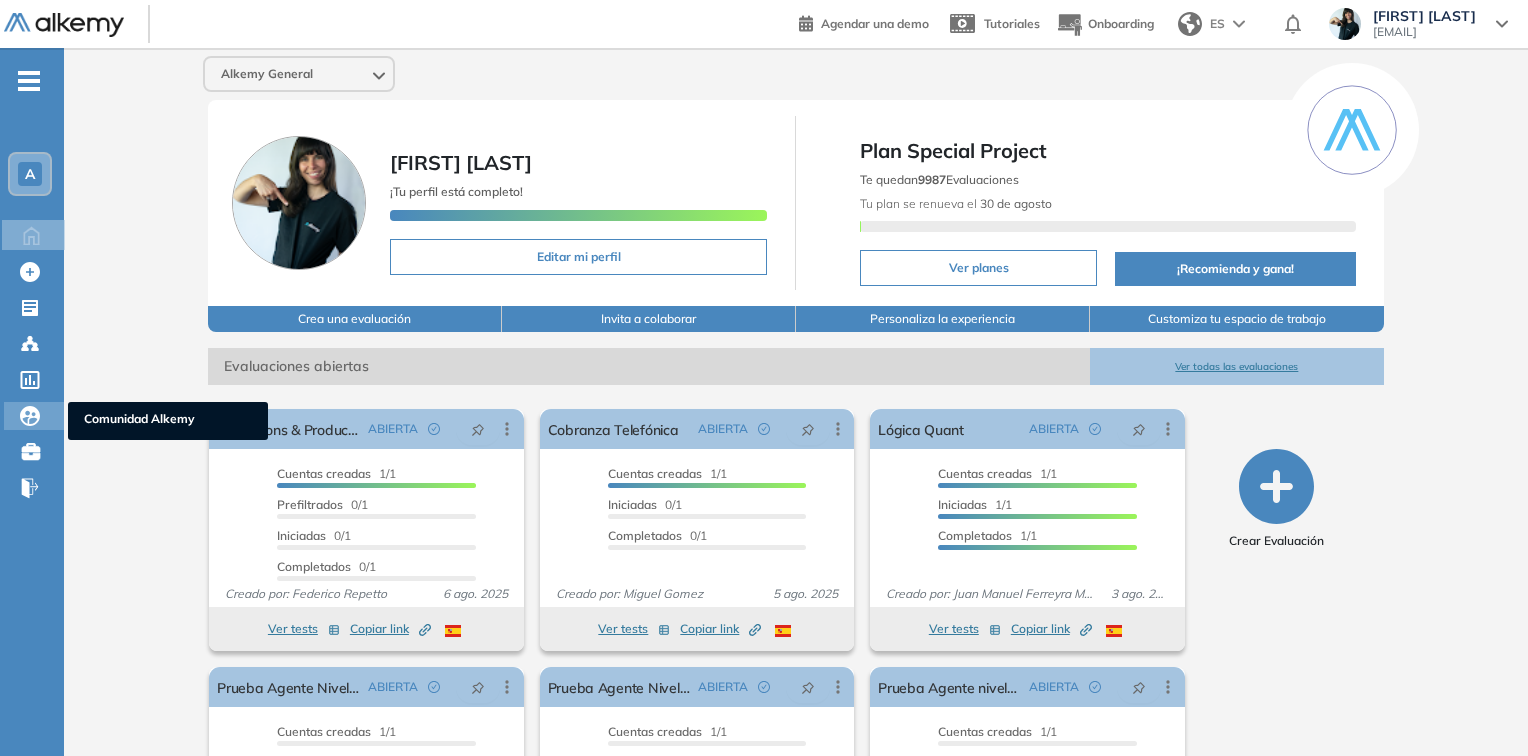 click on "Comunidad Alkemy Comunidad Alkemy" at bounding box center [34, 416] 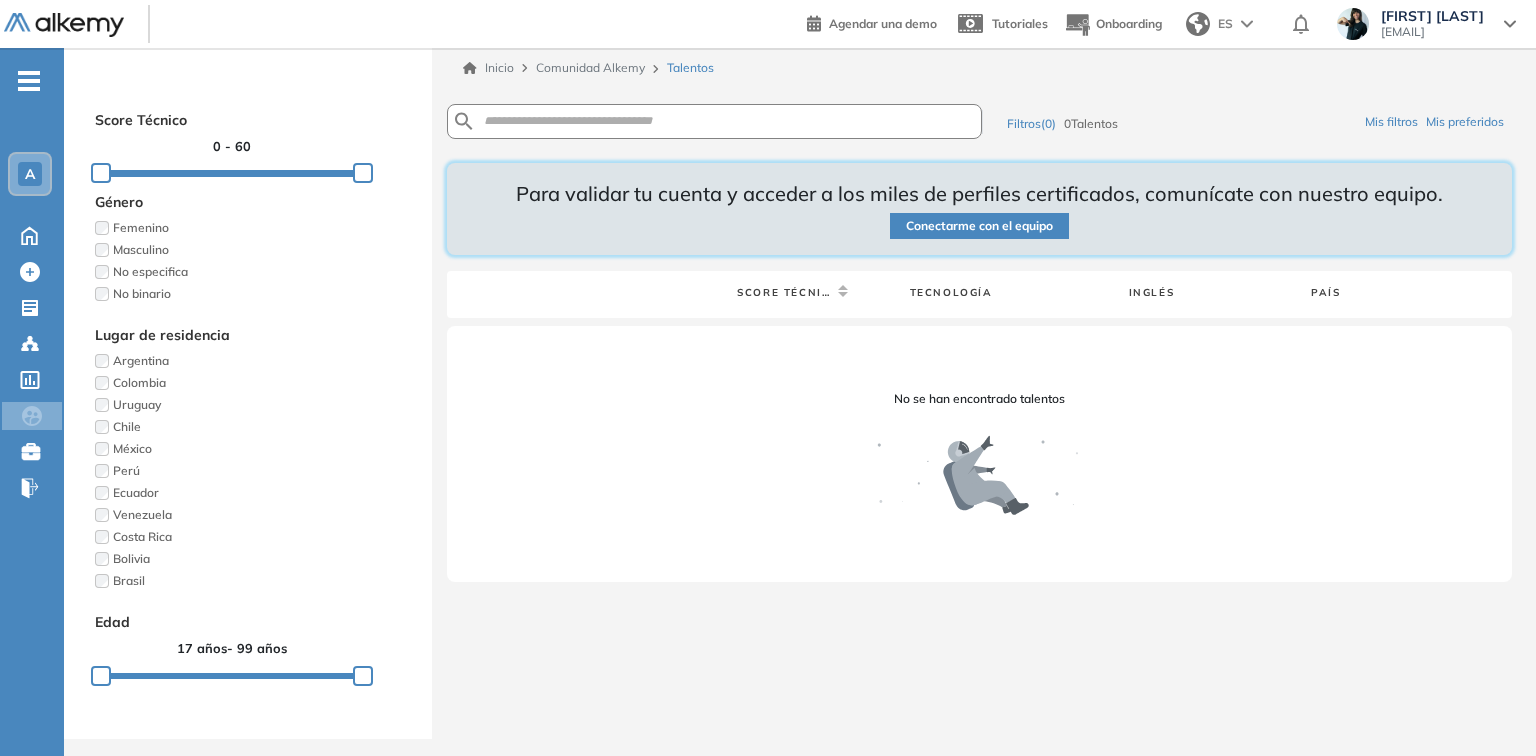 click at bounding box center [714, 121] 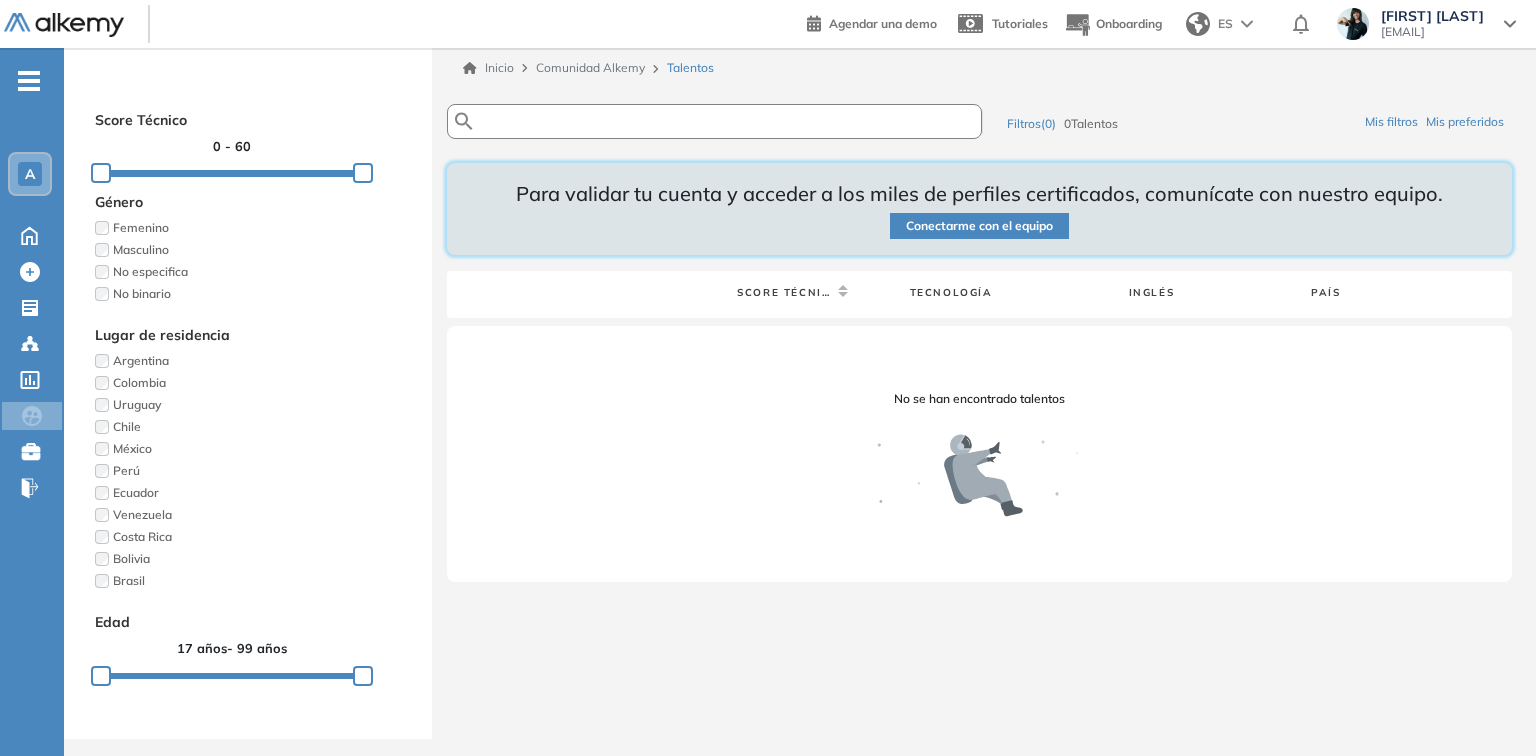 click at bounding box center (699, 121) 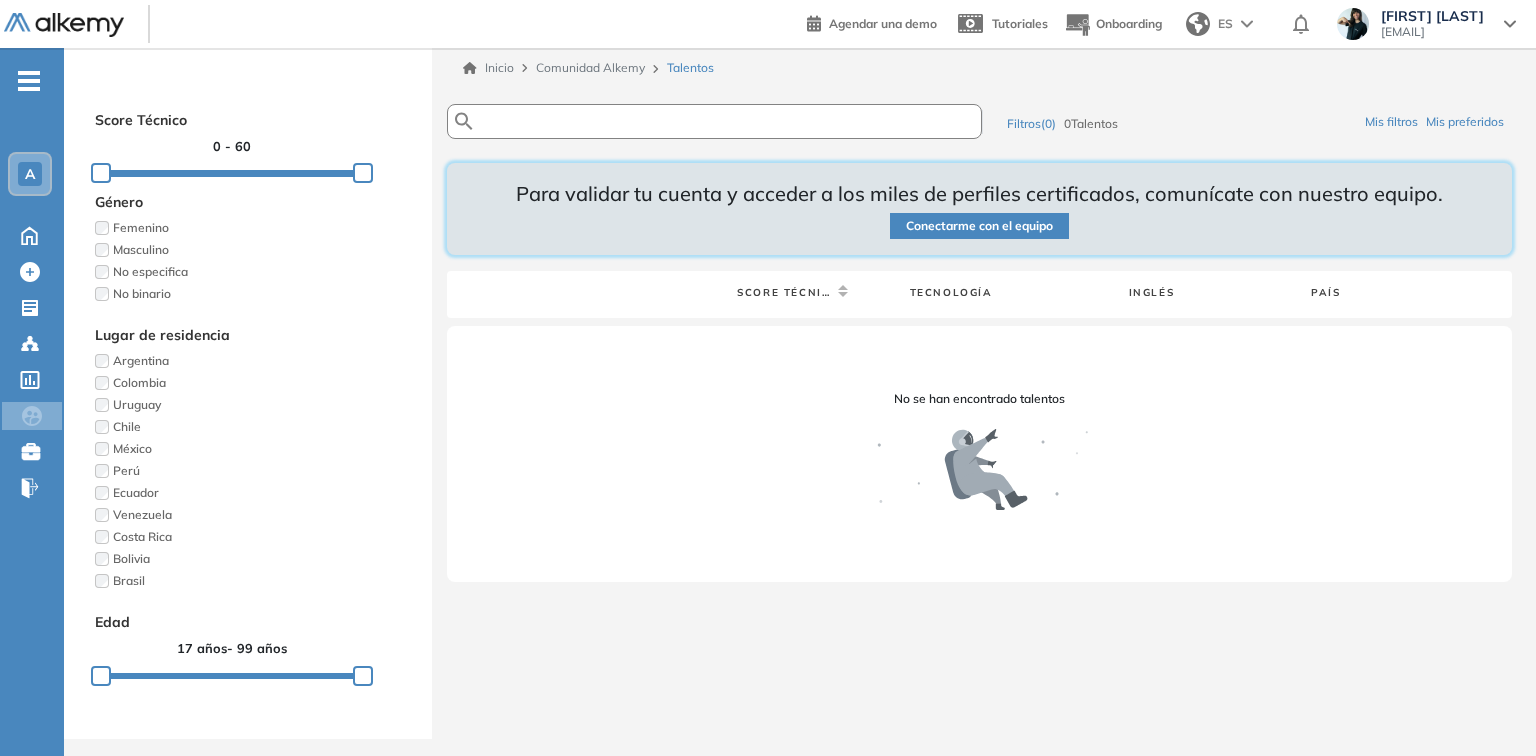 click at bounding box center (699, 121) 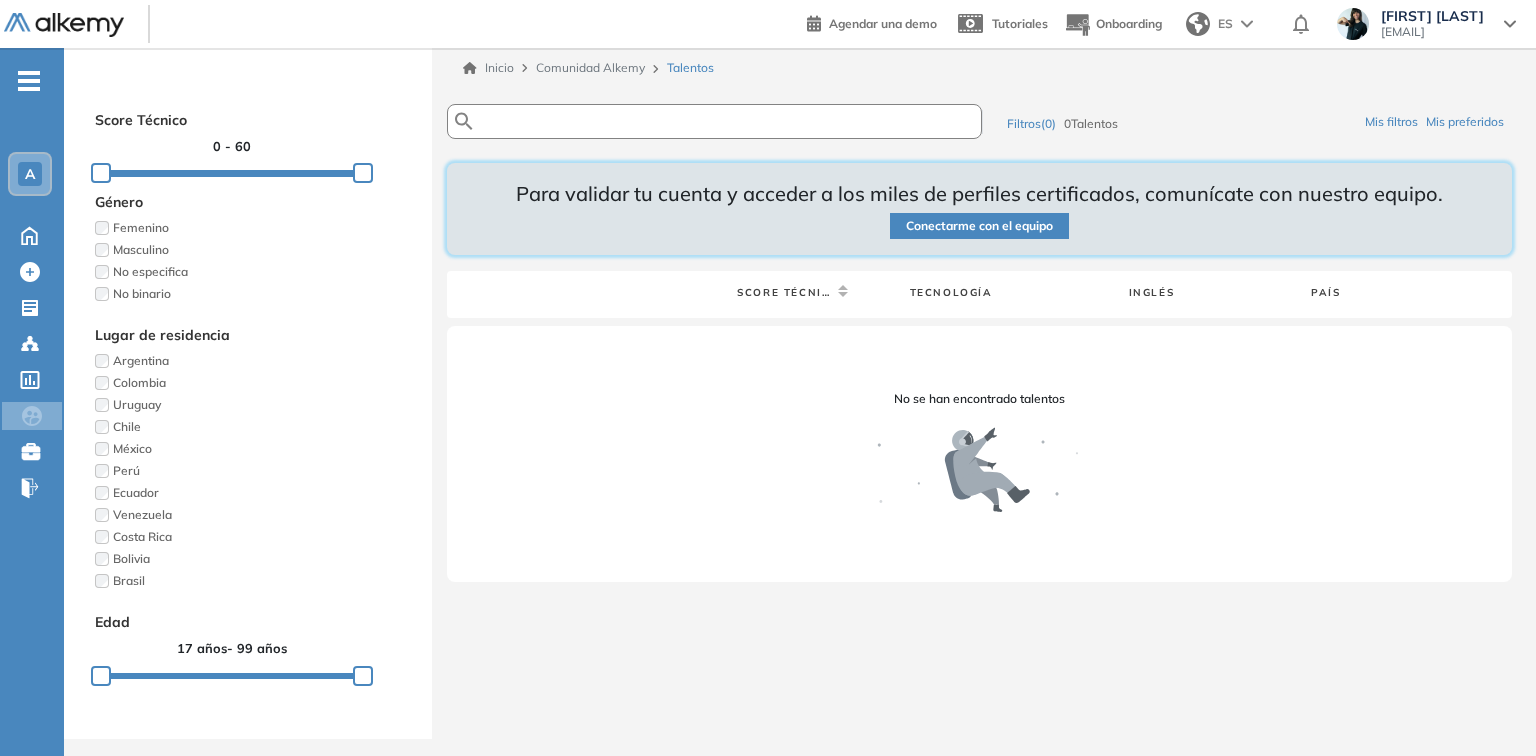 paste on "**********" 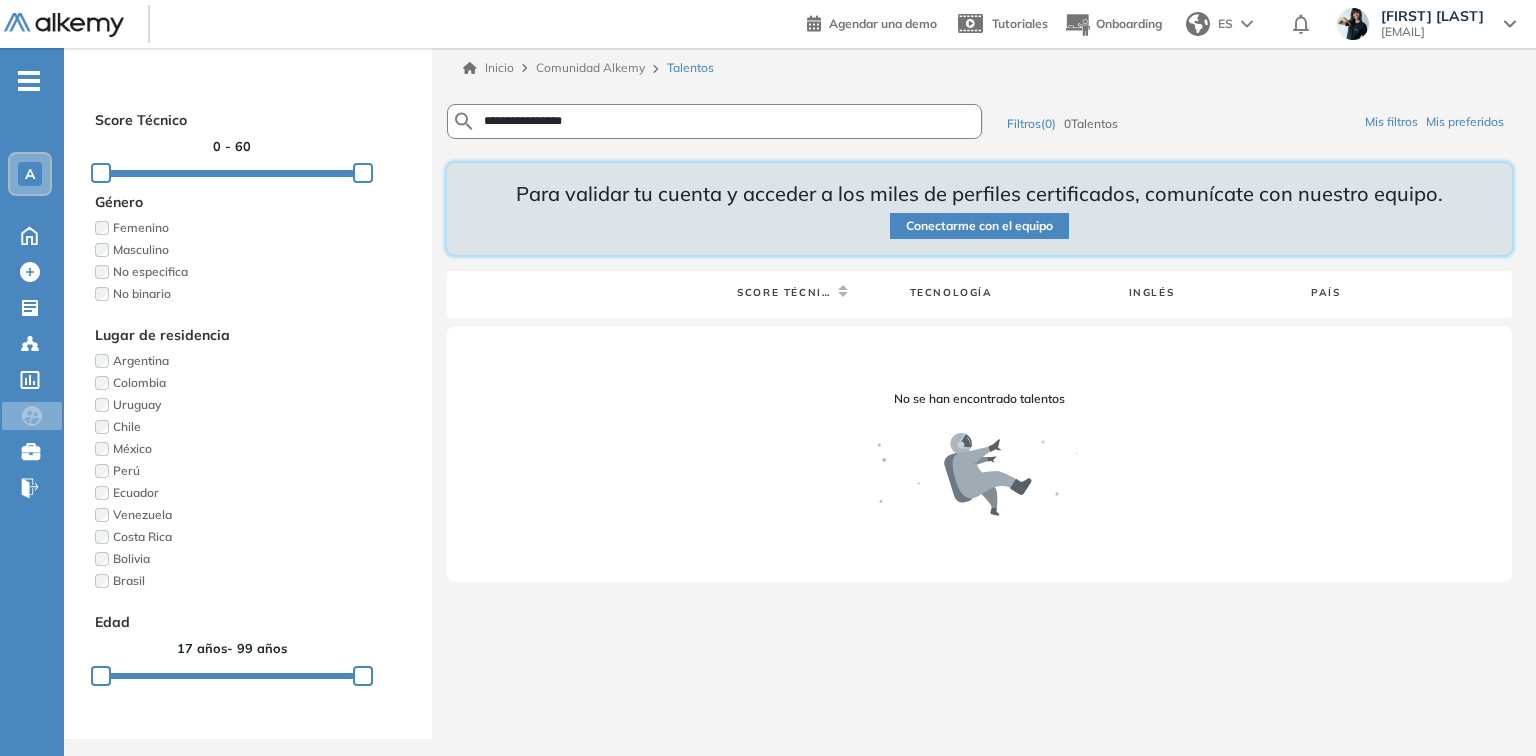 type on "**********" 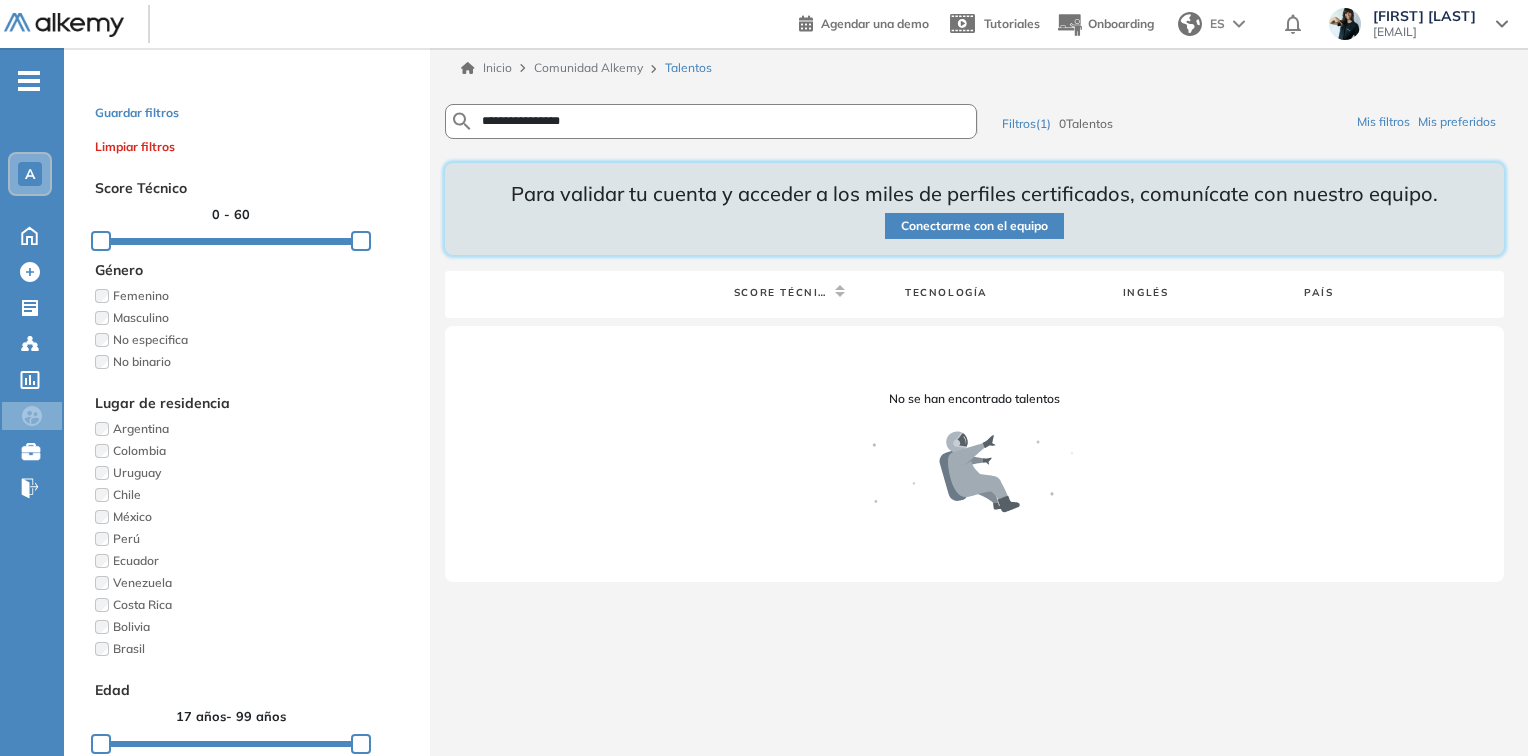 click on "Limpiar filtros" at bounding box center (135, 147) 